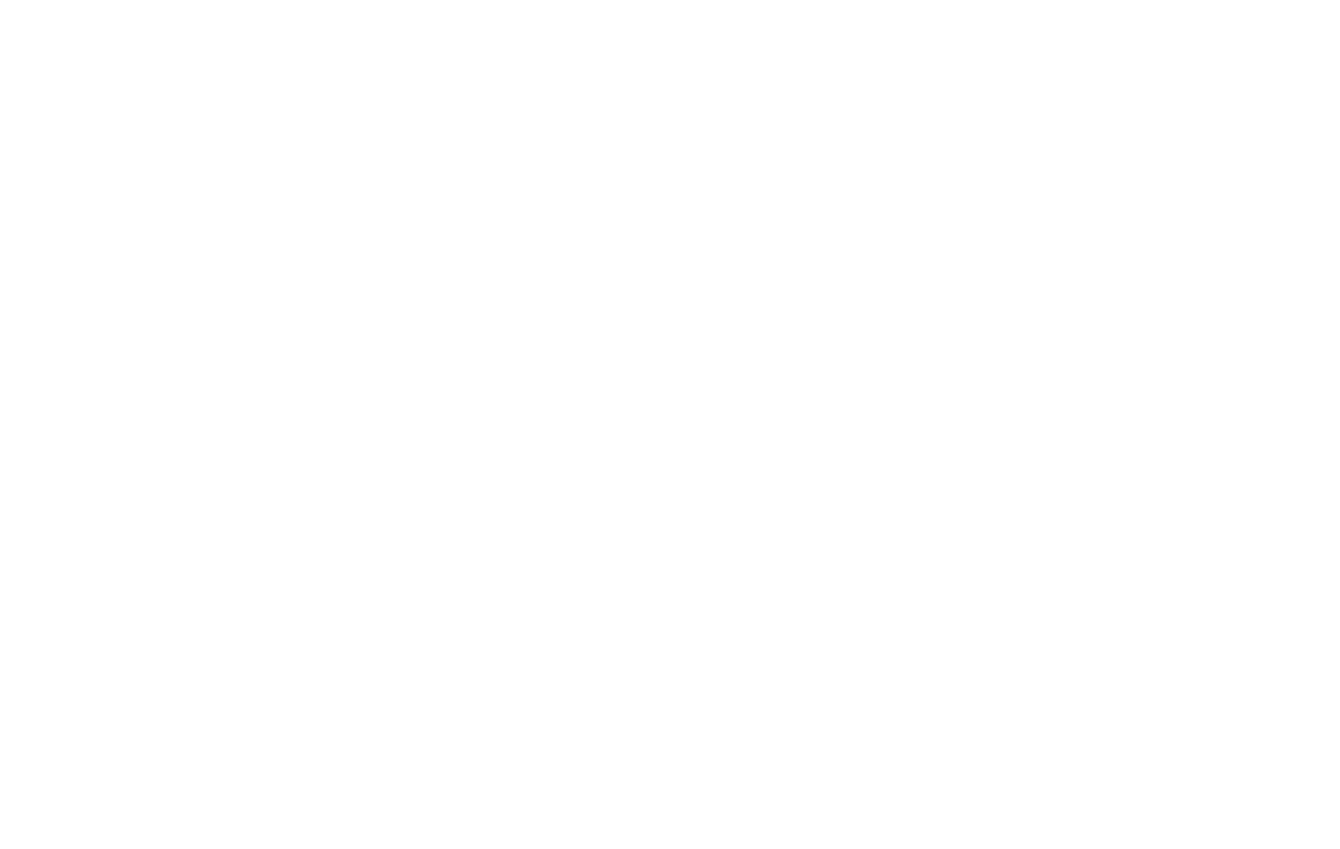 scroll, scrollTop: 0, scrollLeft: 0, axis: both 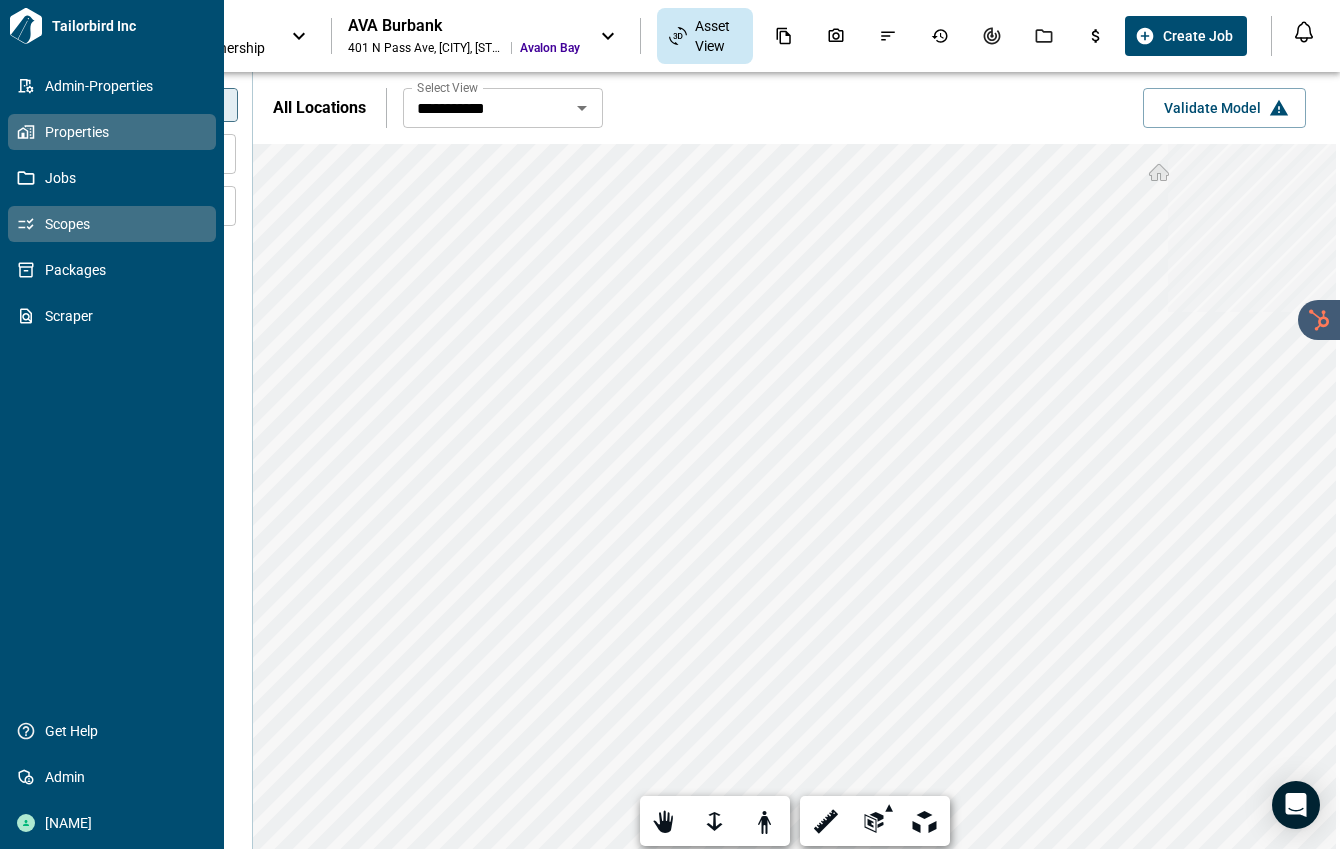 click on "Scopes" at bounding box center [116, 224] 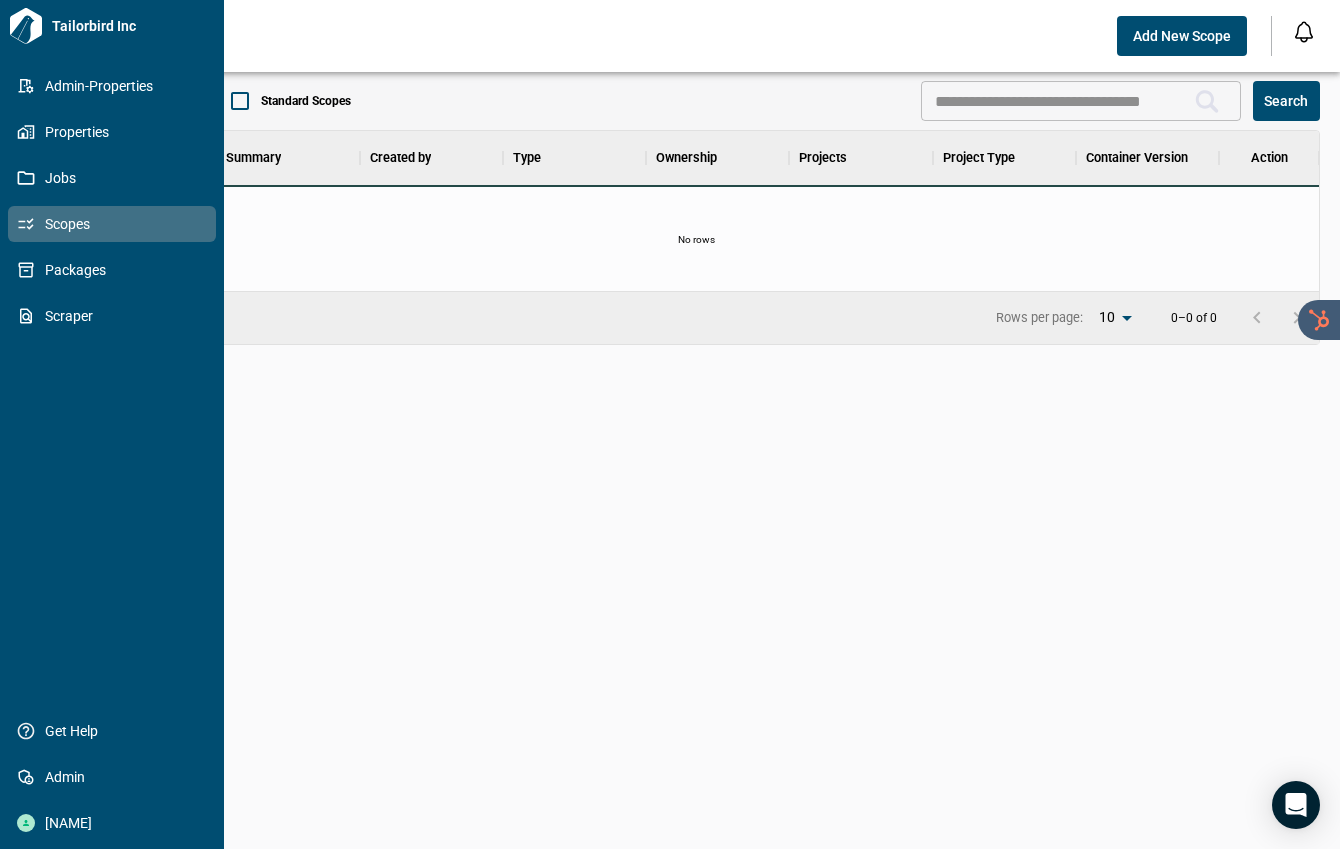 scroll, scrollTop: 16, scrollLeft: 9, axis: both 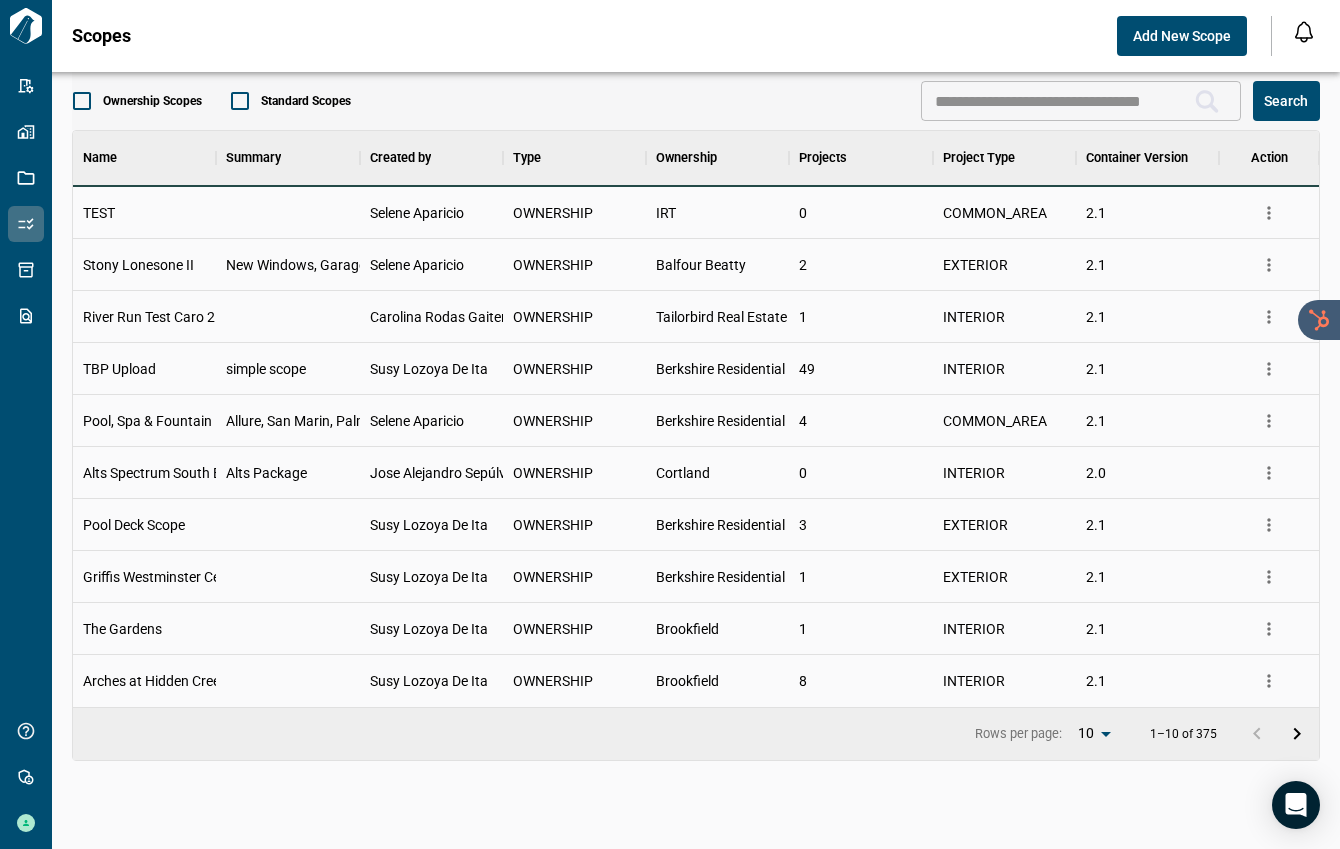 click 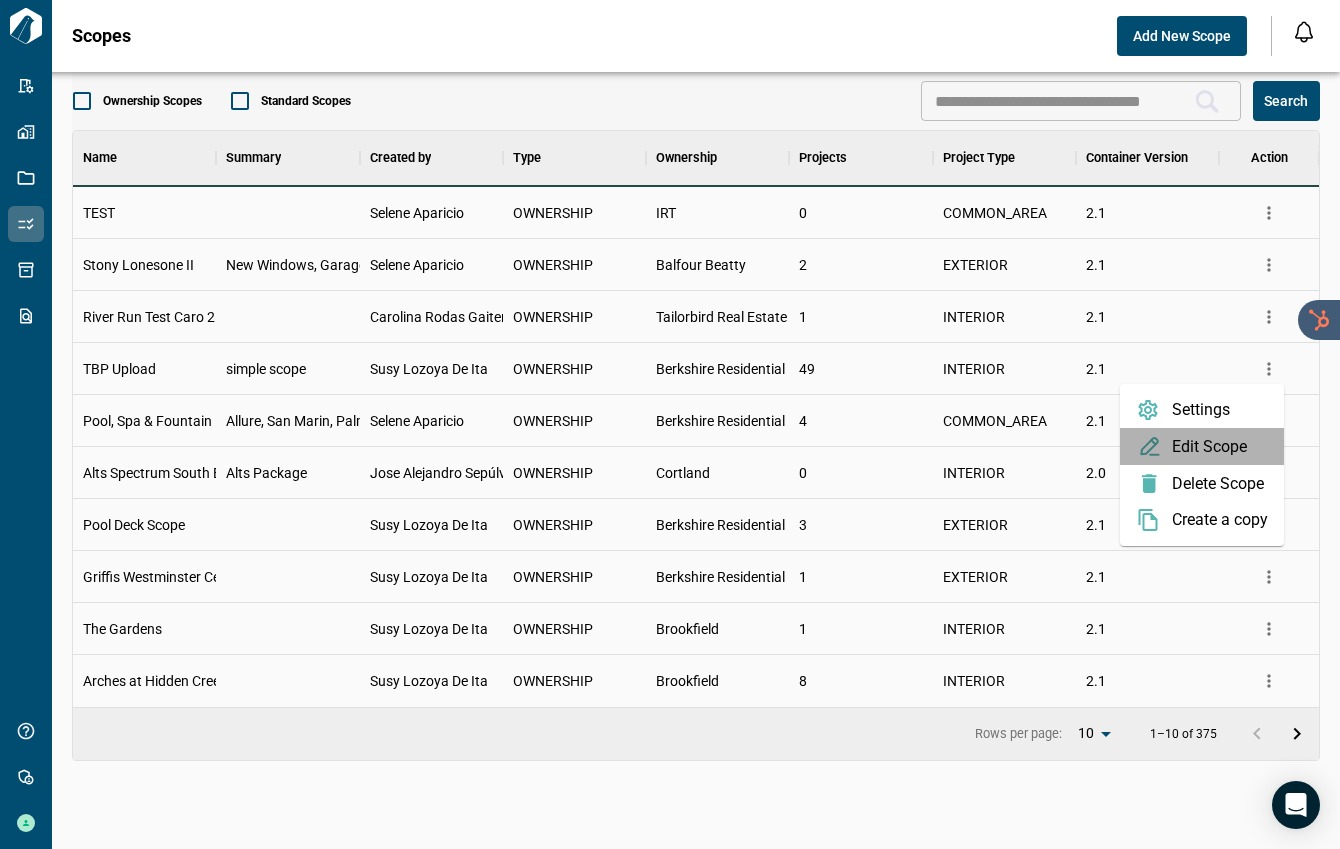 click on "Edit Scope" at bounding box center (1202, 446) 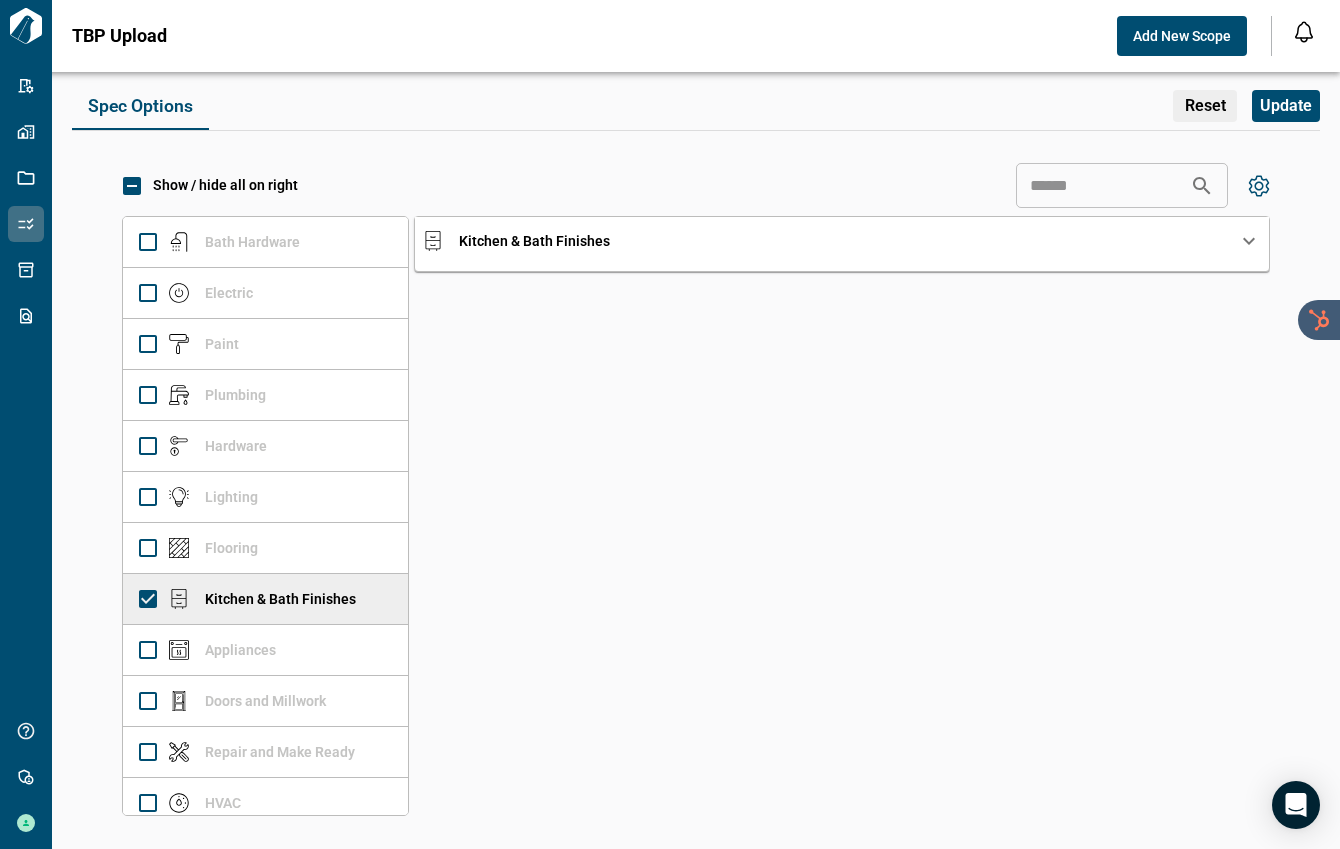 click 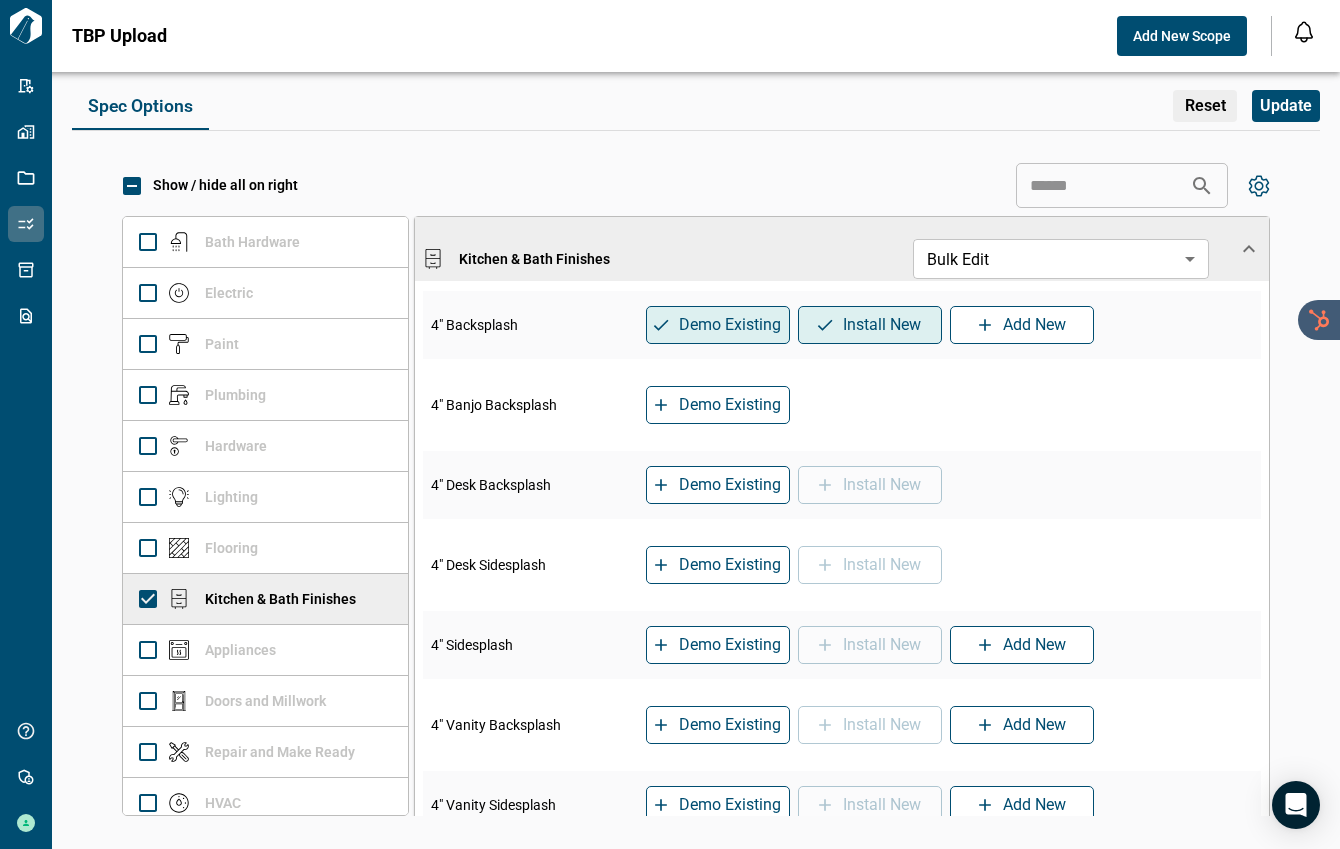 click 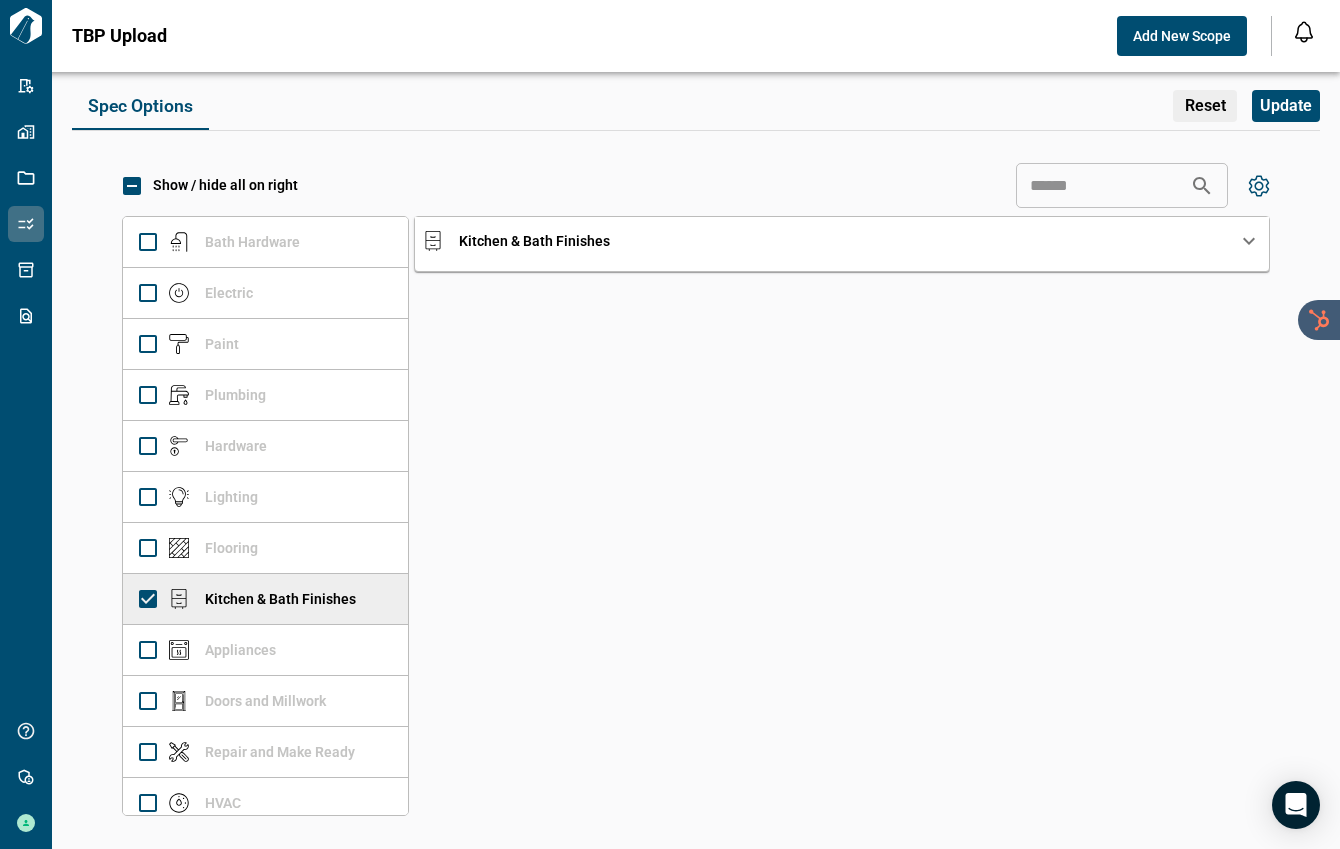 click 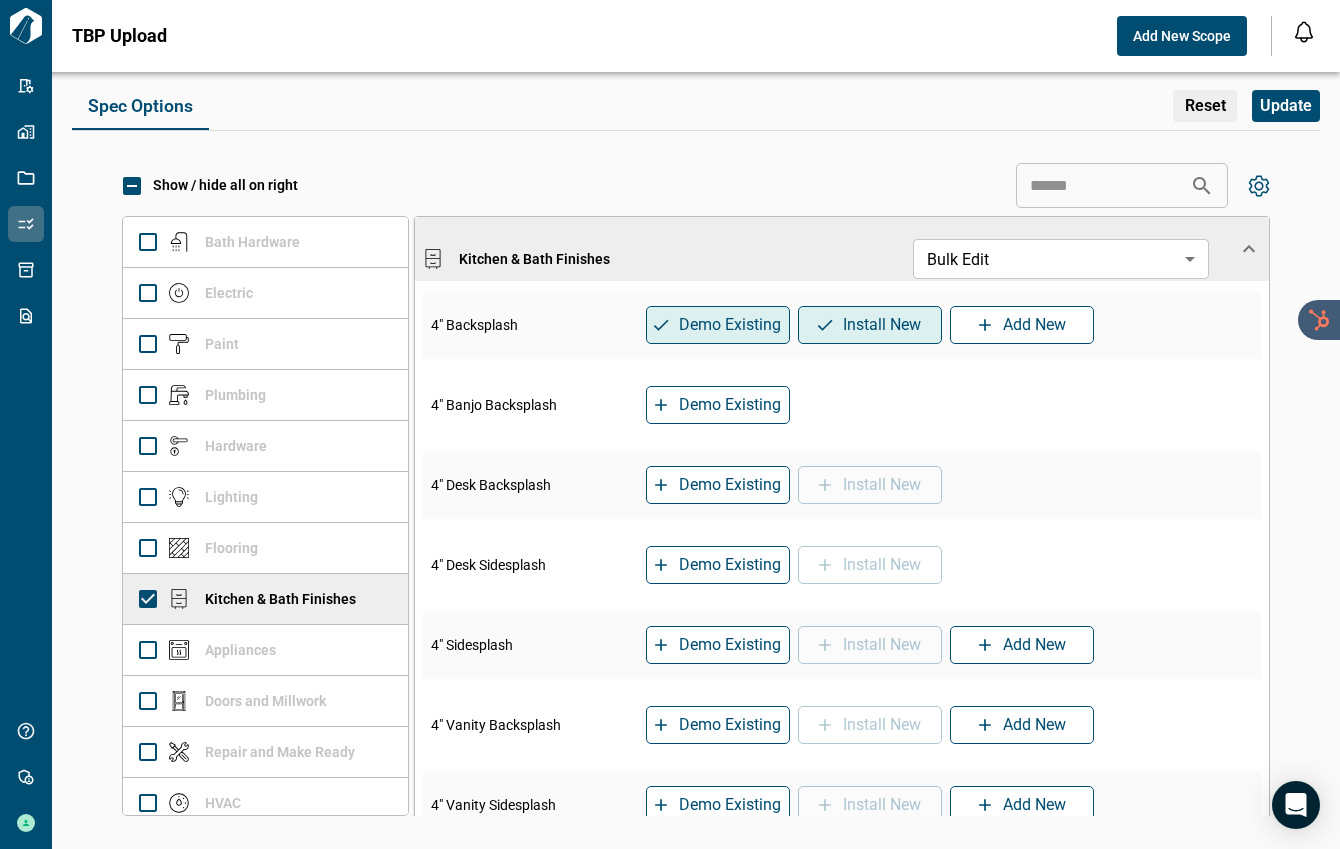 click on "Electric" at bounding box center (211, 293) 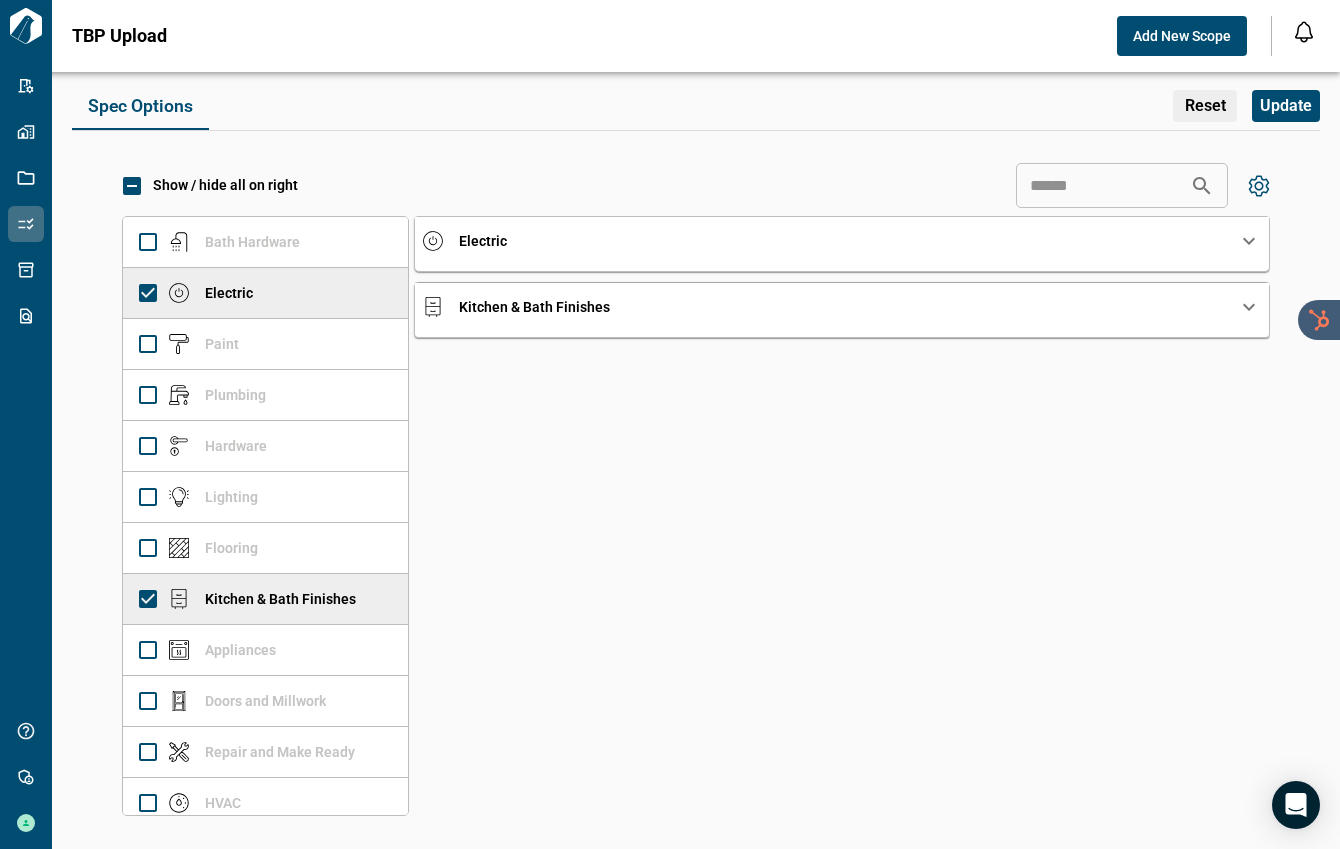 click on "Electric" at bounding box center [830, 241] 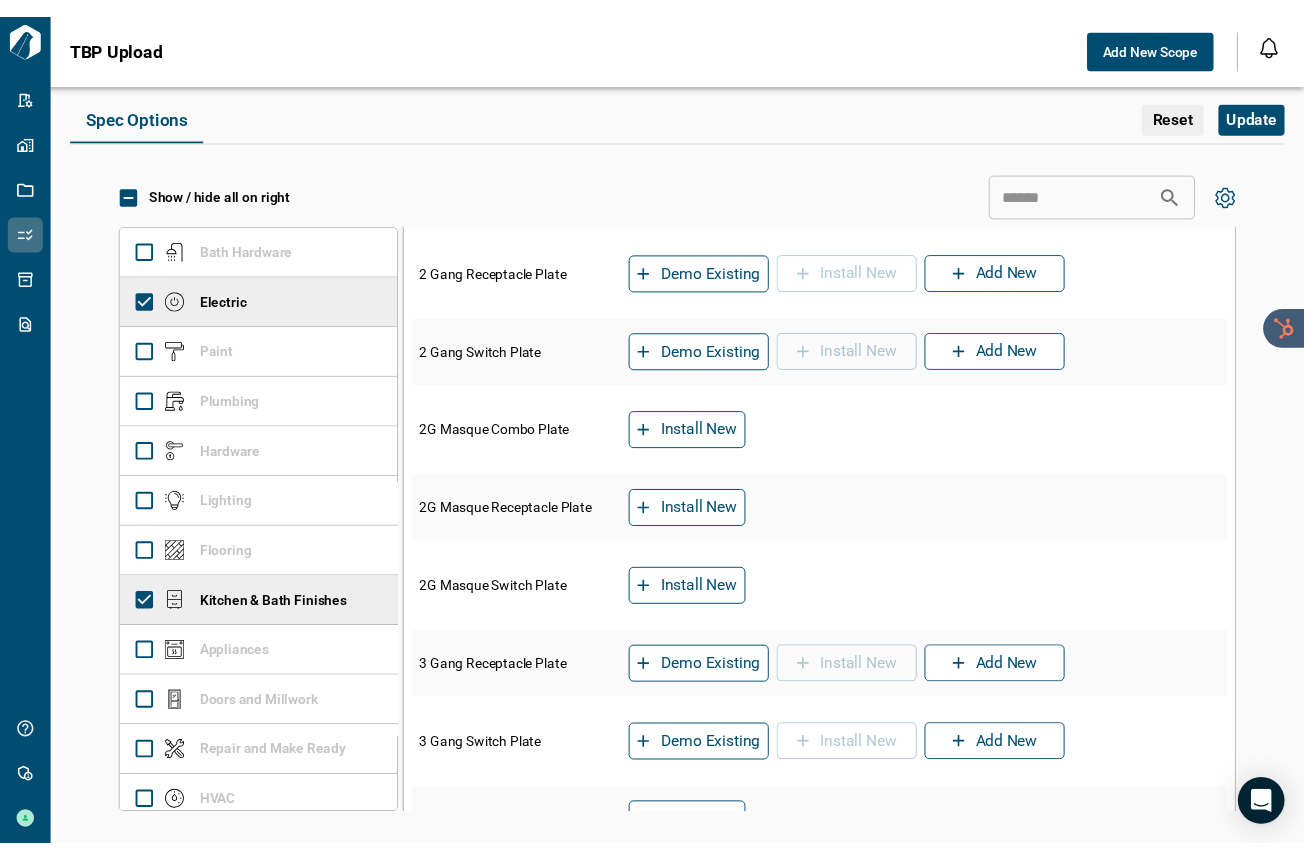 scroll, scrollTop: 700, scrollLeft: 0, axis: vertical 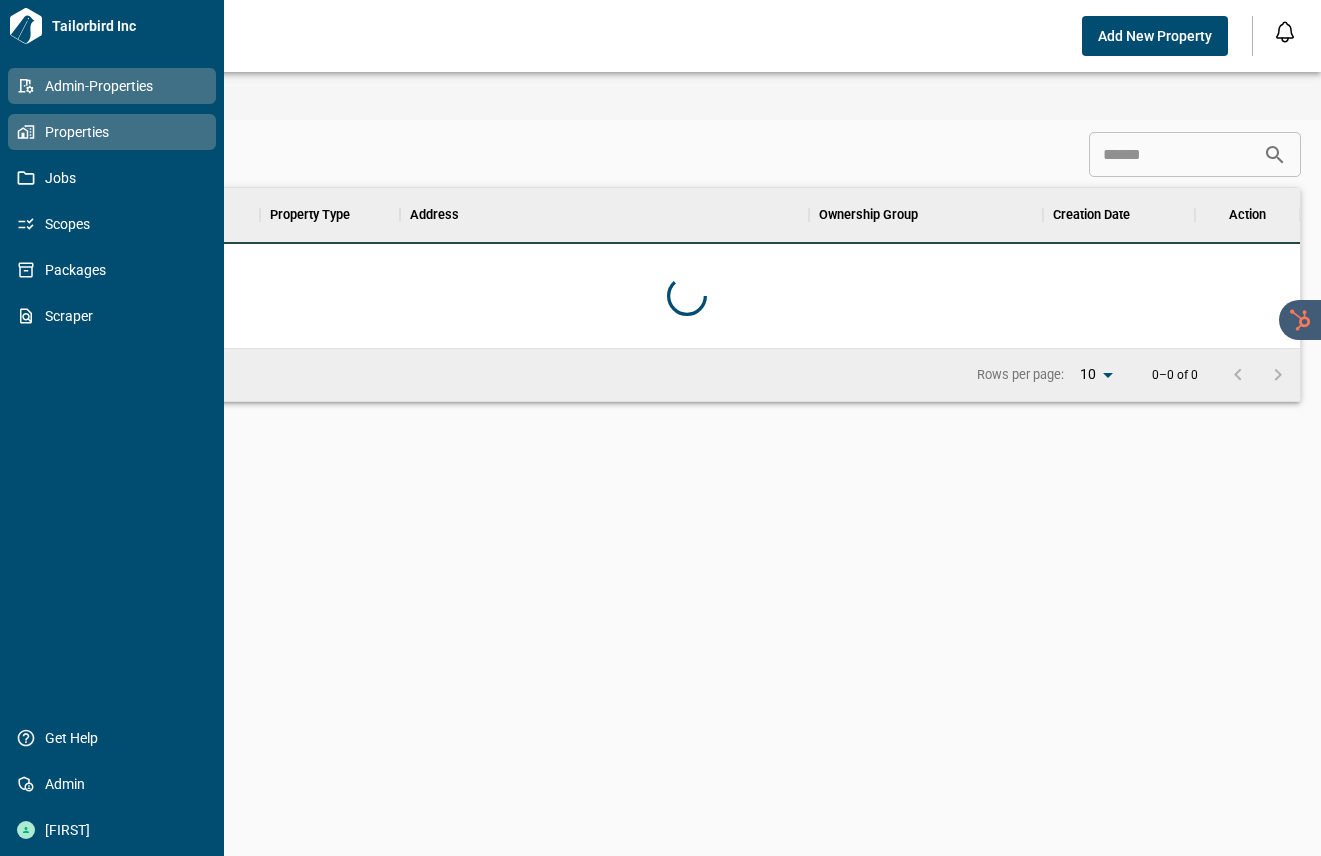 click 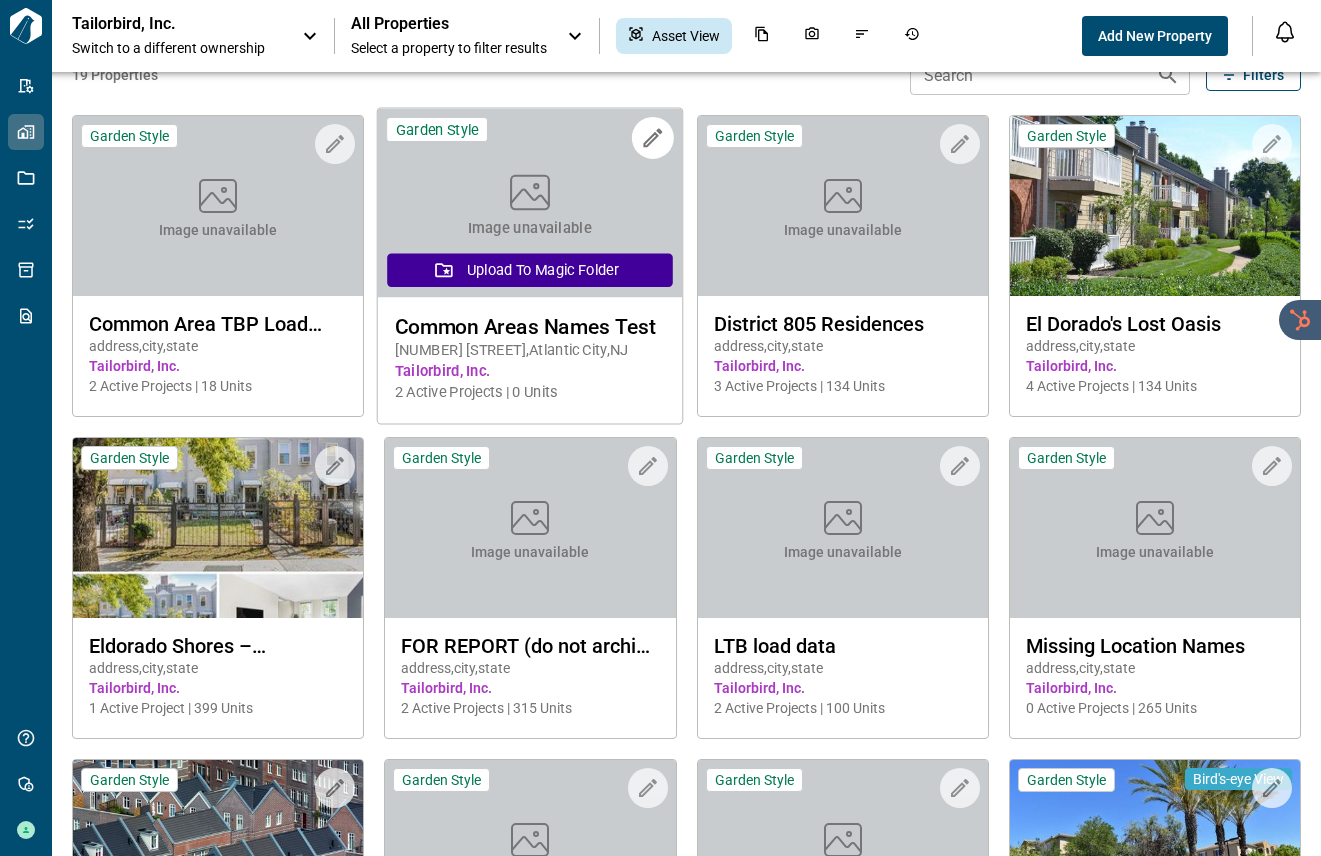 scroll, scrollTop: 0, scrollLeft: 0, axis: both 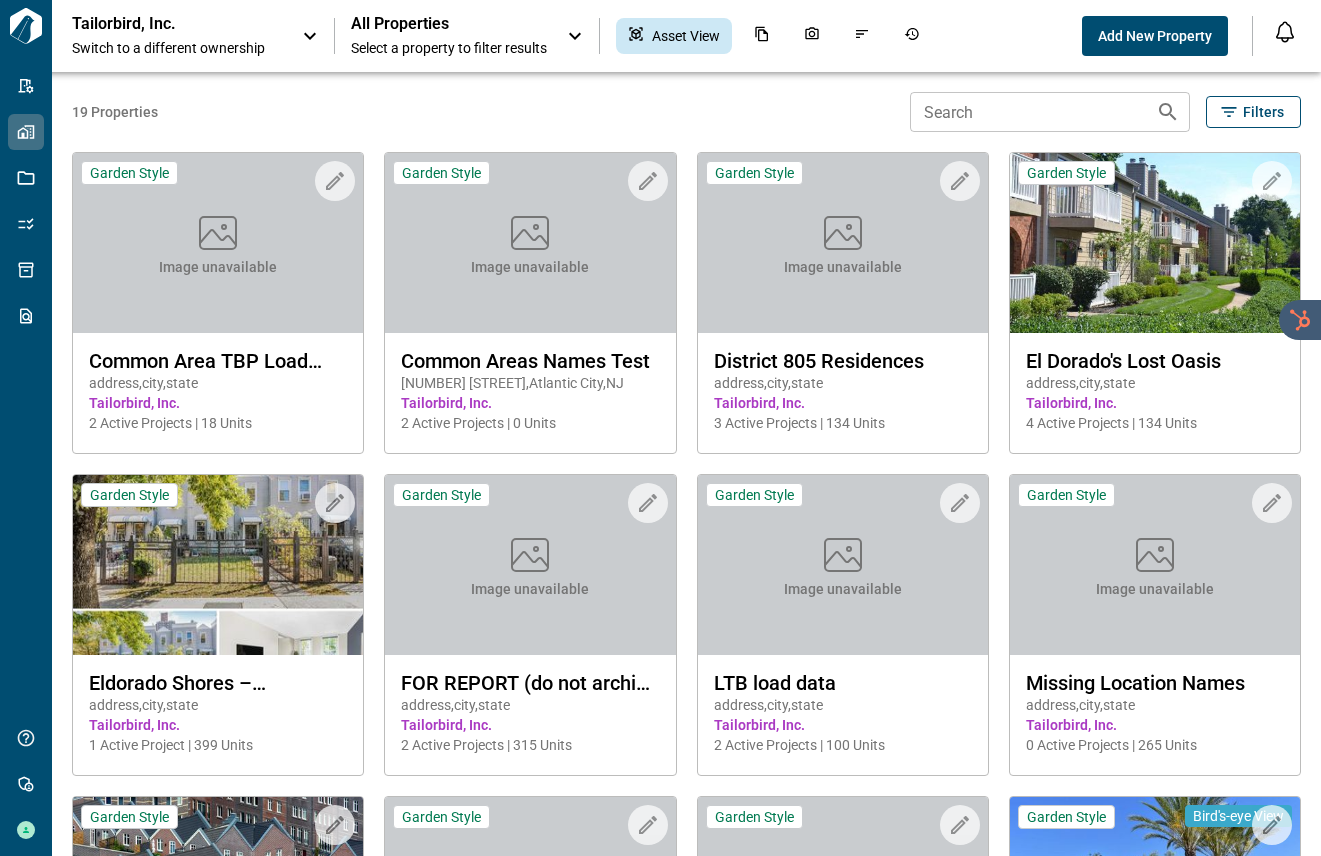 click on "Switch to a different ownership" at bounding box center [177, 48] 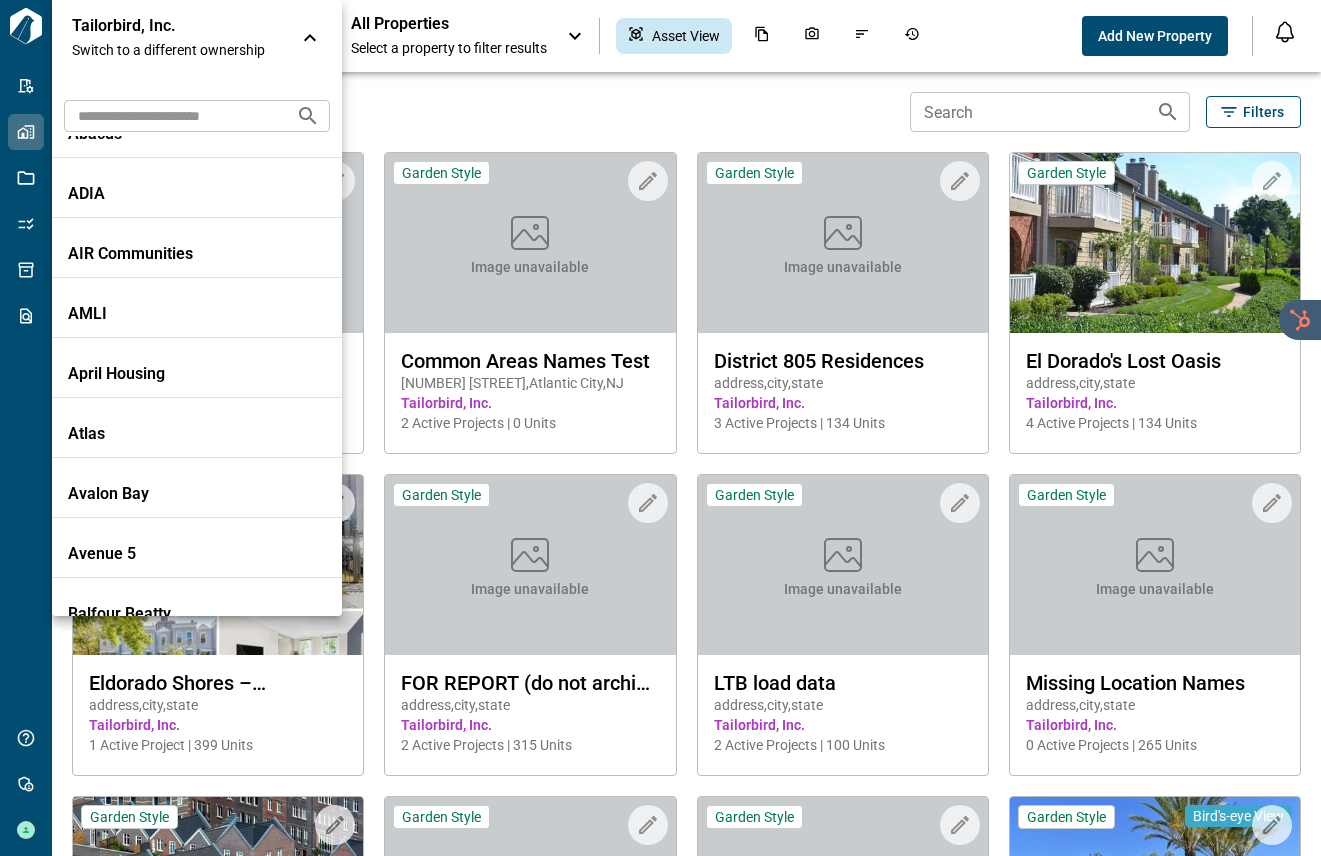 scroll, scrollTop: 100, scrollLeft: 0, axis: vertical 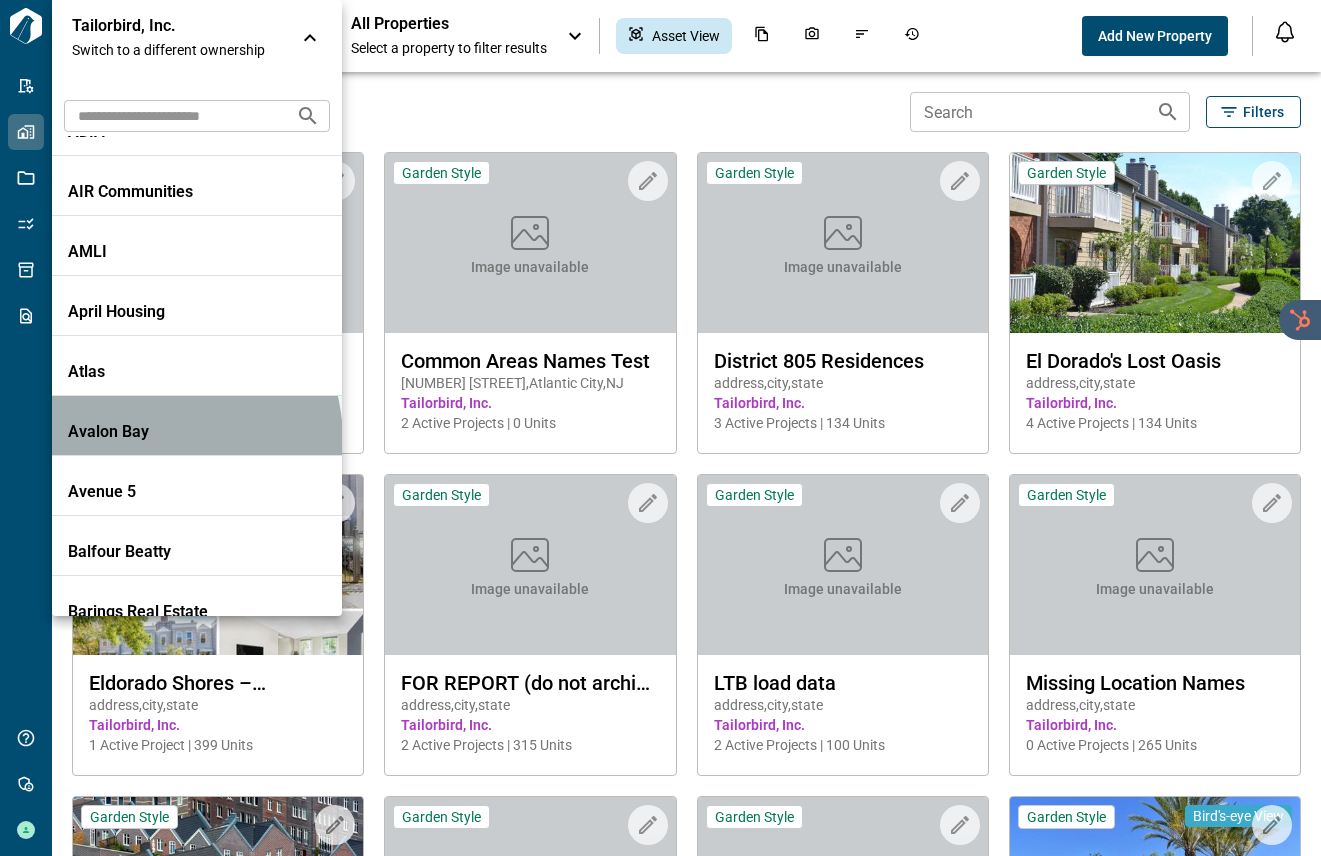 click on "Avalon Bay" at bounding box center (158, 432) 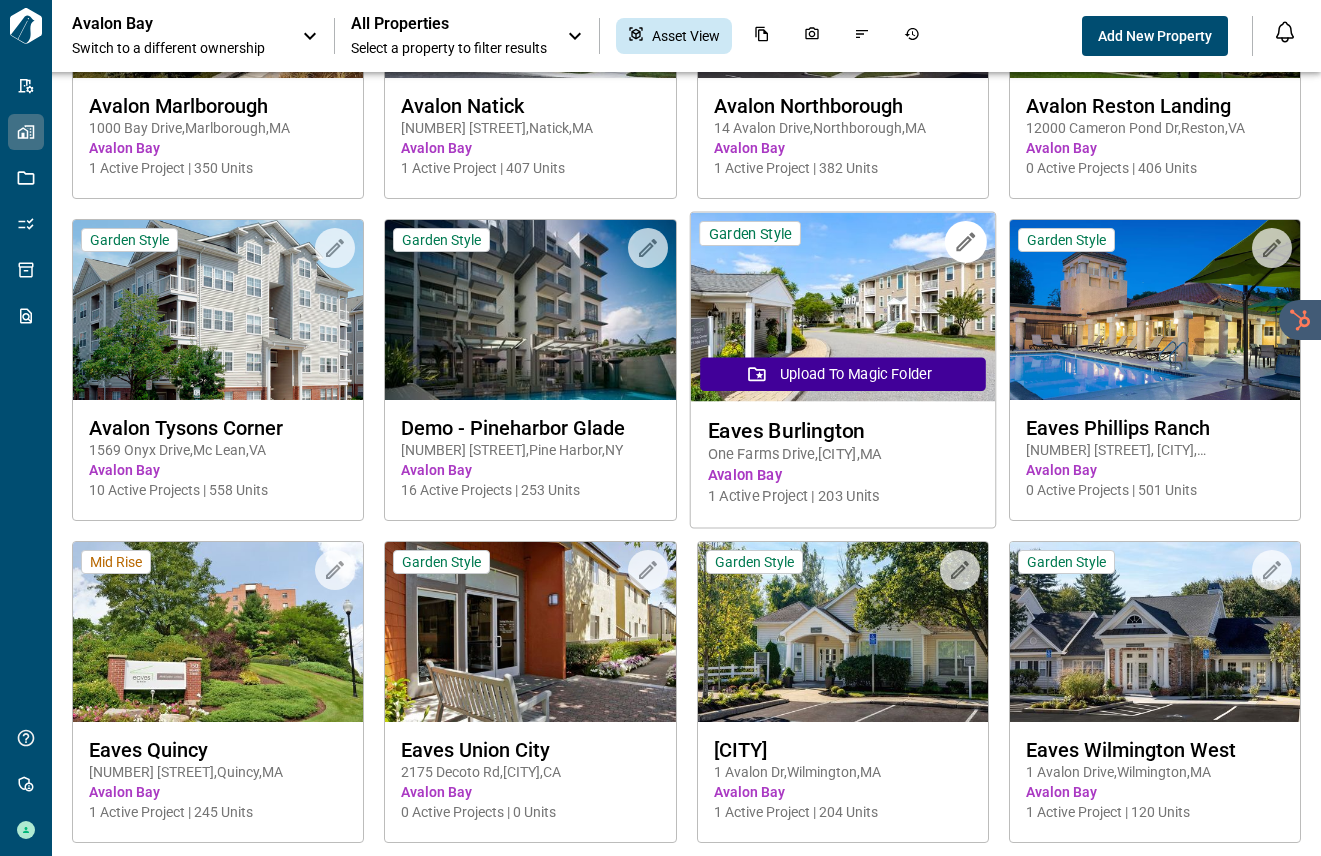 scroll, scrollTop: 1600, scrollLeft: 0, axis: vertical 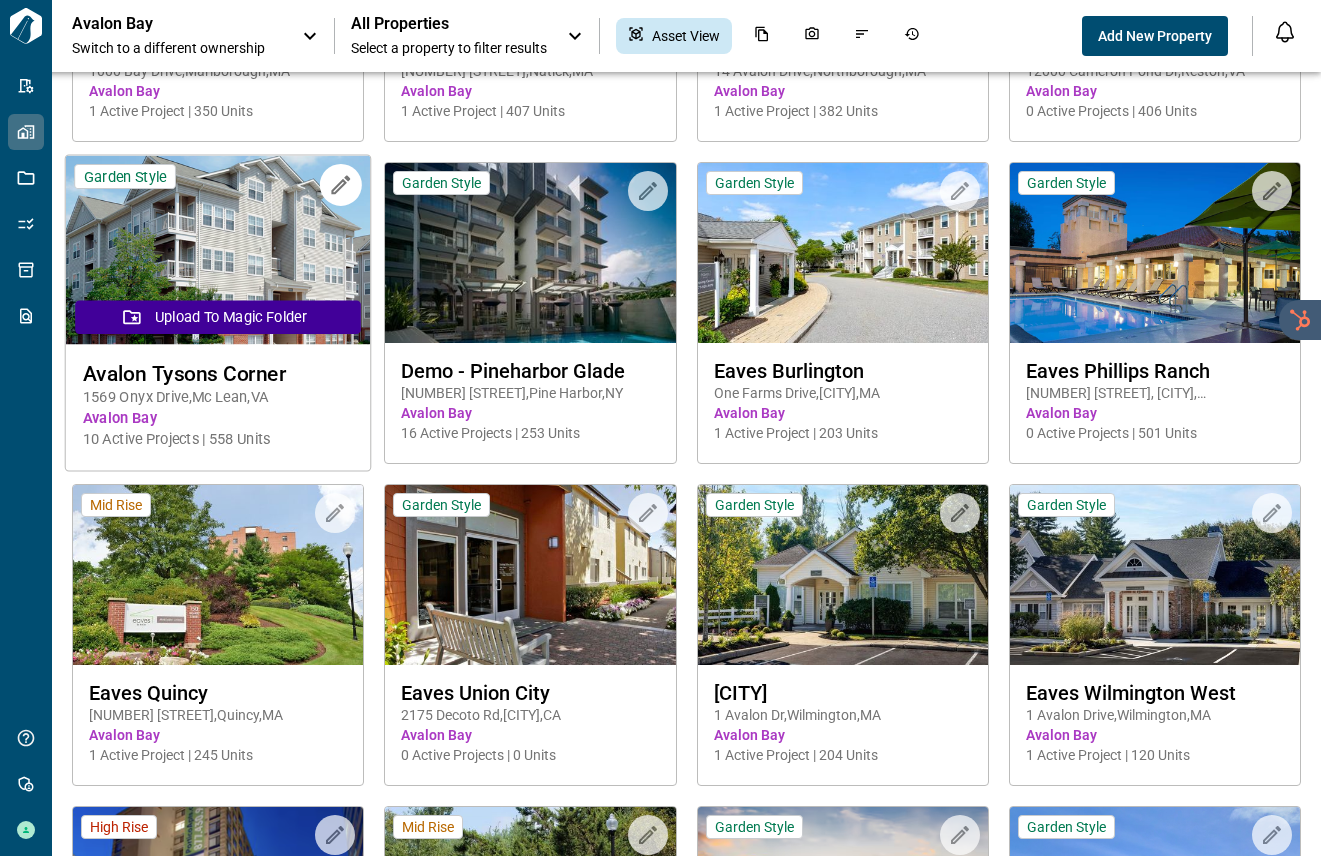 click at bounding box center (218, 250) 